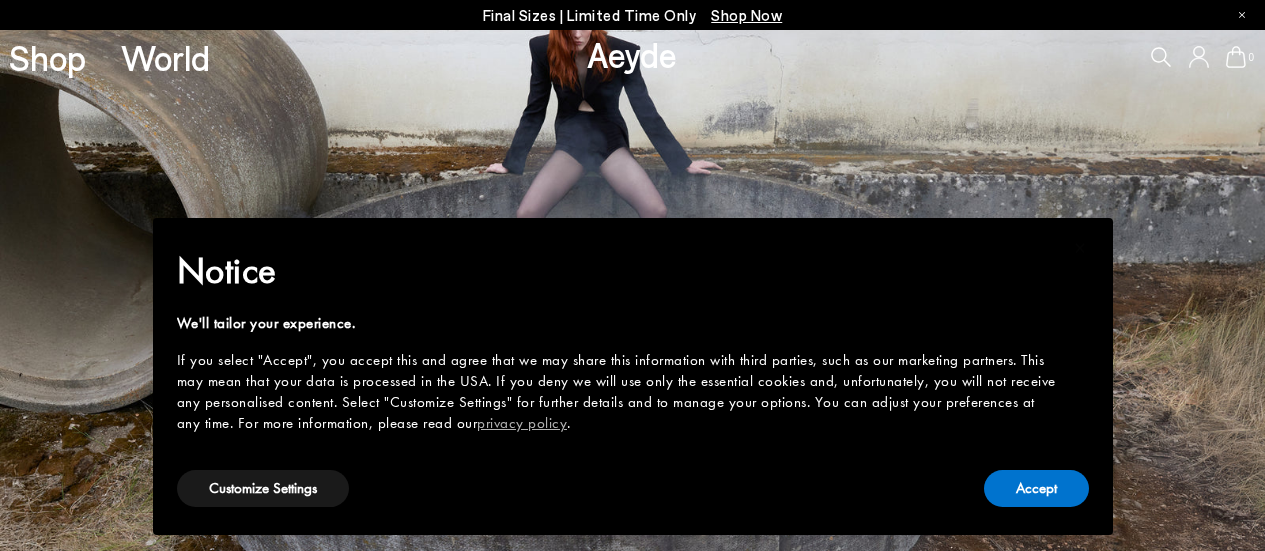 scroll, scrollTop: 0, scrollLeft: 0, axis: both 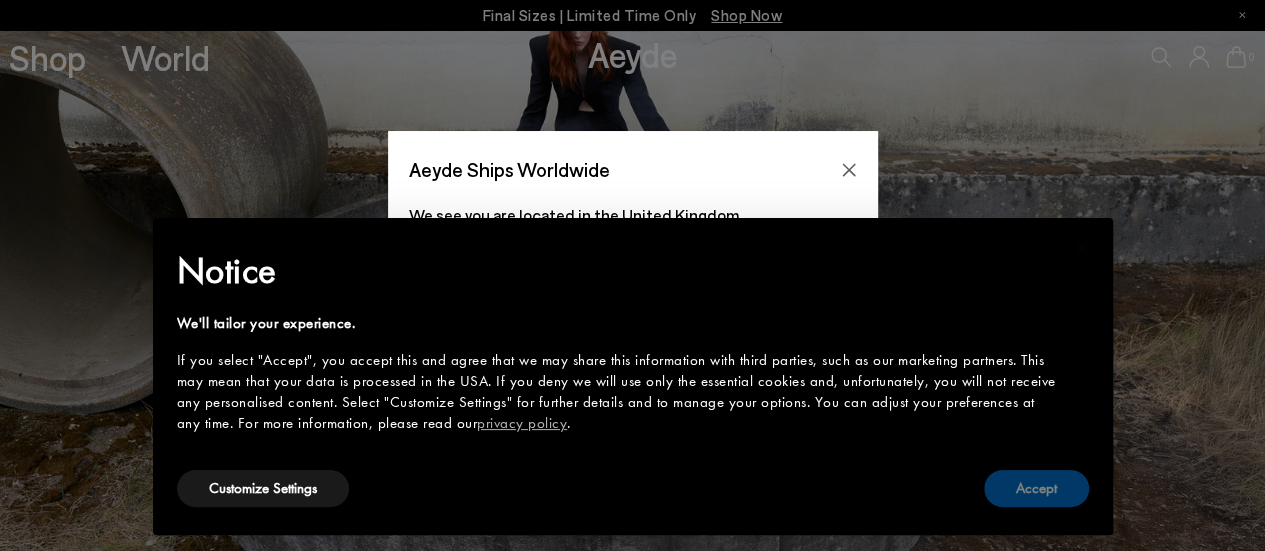 click on "Accept" at bounding box center (1036, 488) 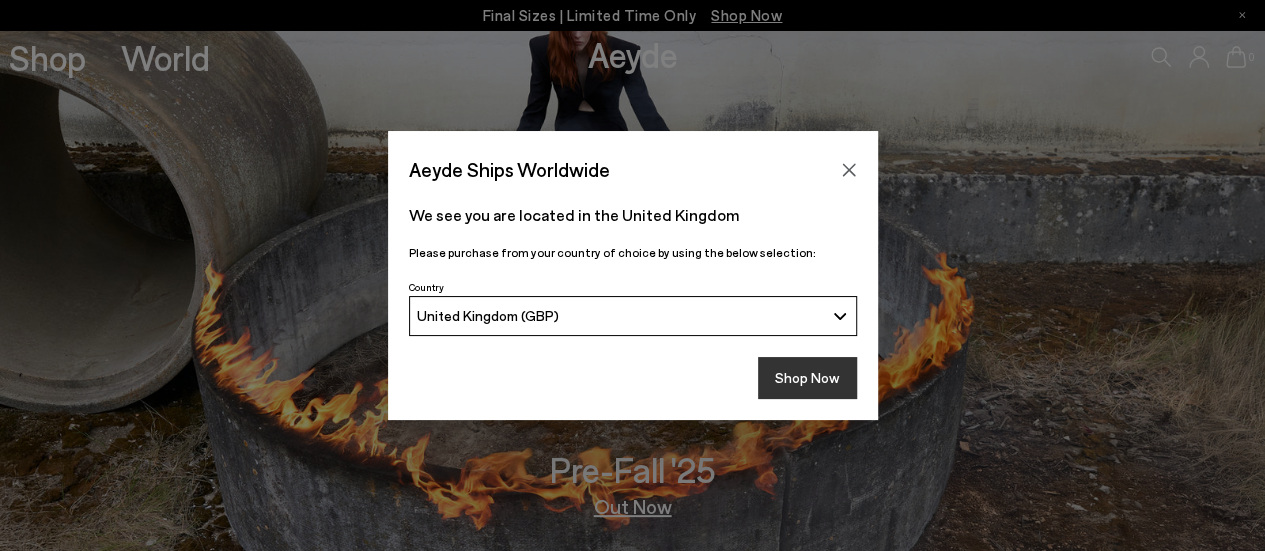 click on "Shop Now" at bounding box center (807, 378) 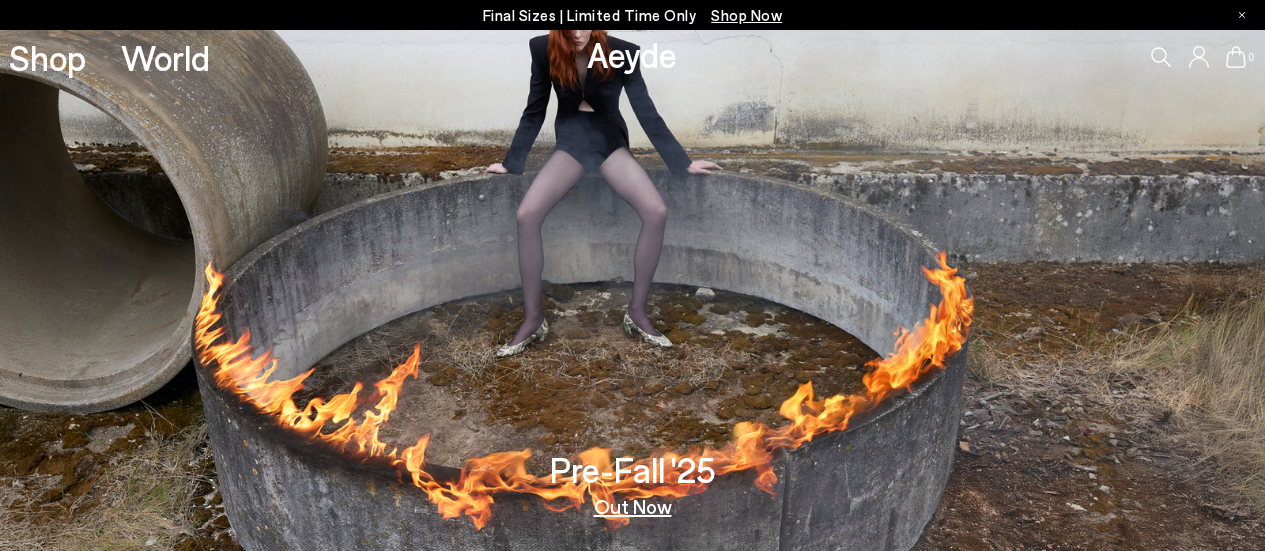 scroll, scrollTop: 0, scrollLeft: 0, axis: both 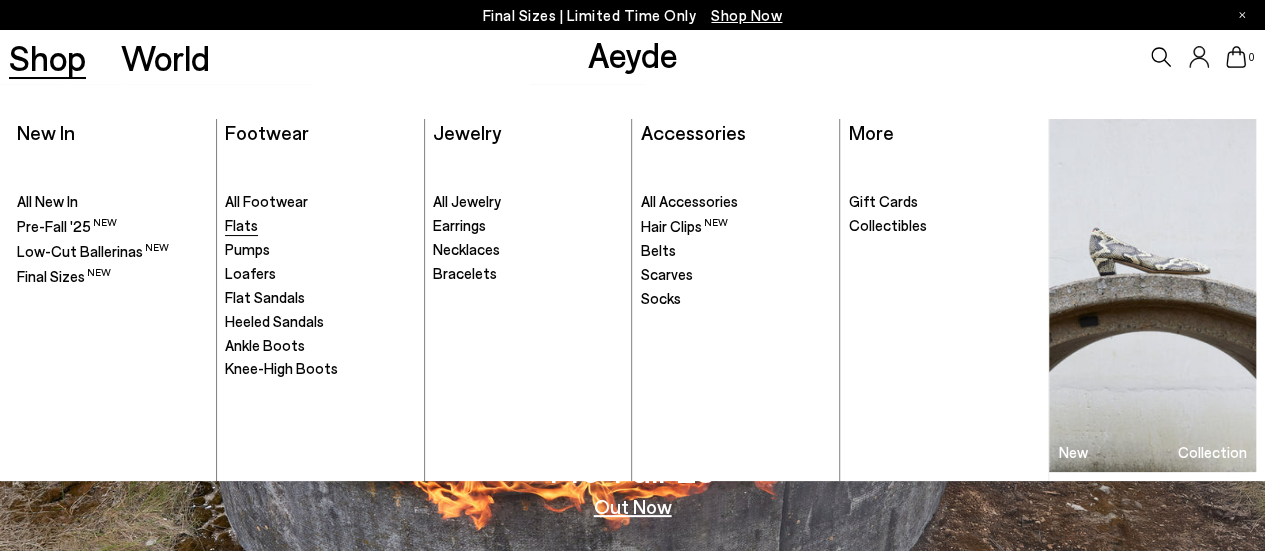 click on "Flats" at bounding box center [241, 225] 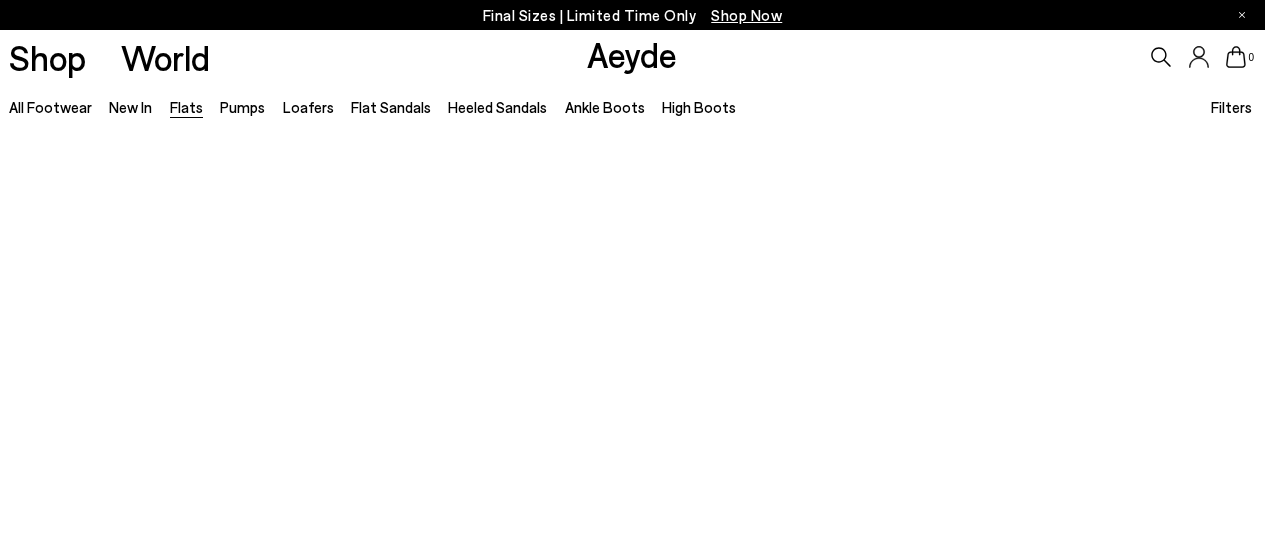 scroll, scrollTop: 0, scrollLeft: 0, axis: both 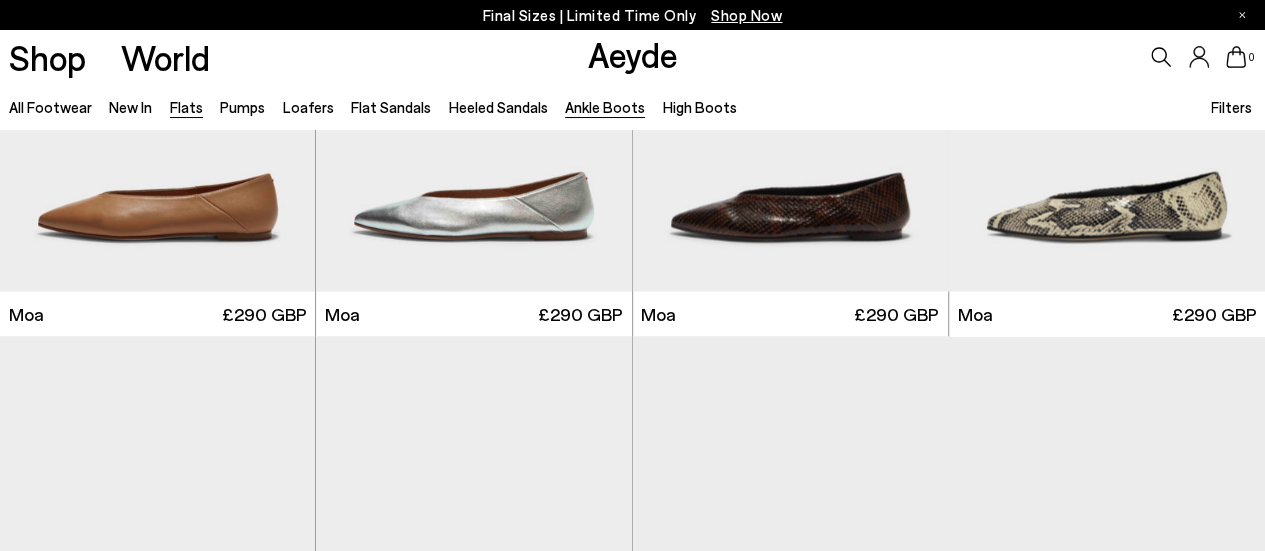 click on "Ankle Boots" at bounding box center (605, 107) 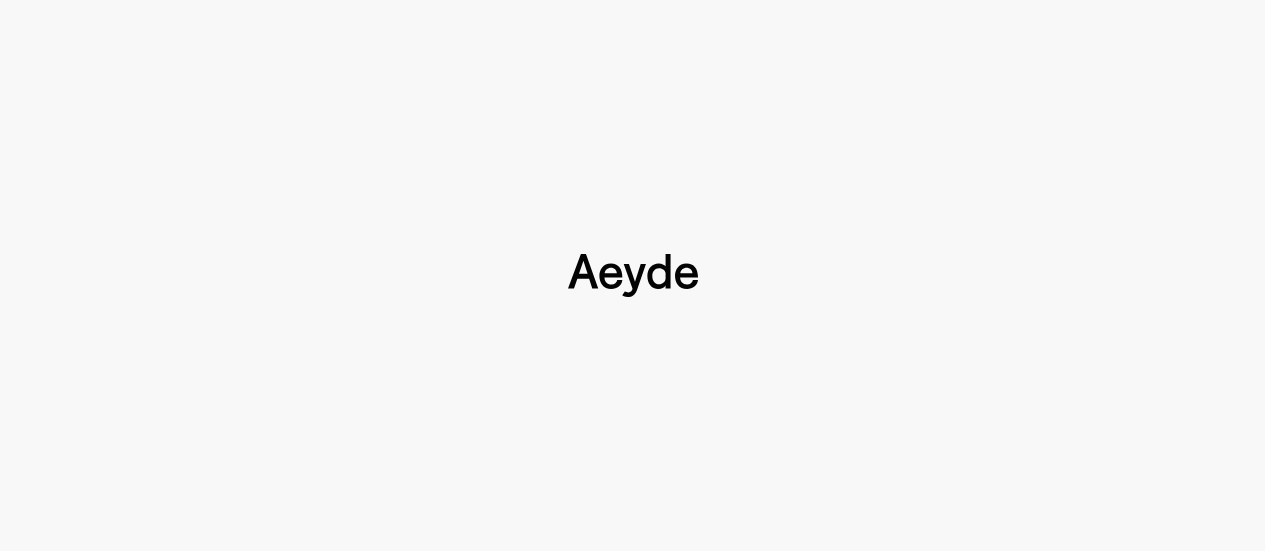scroll, scrollTop: 0, scrollLeft: 0, axis: both 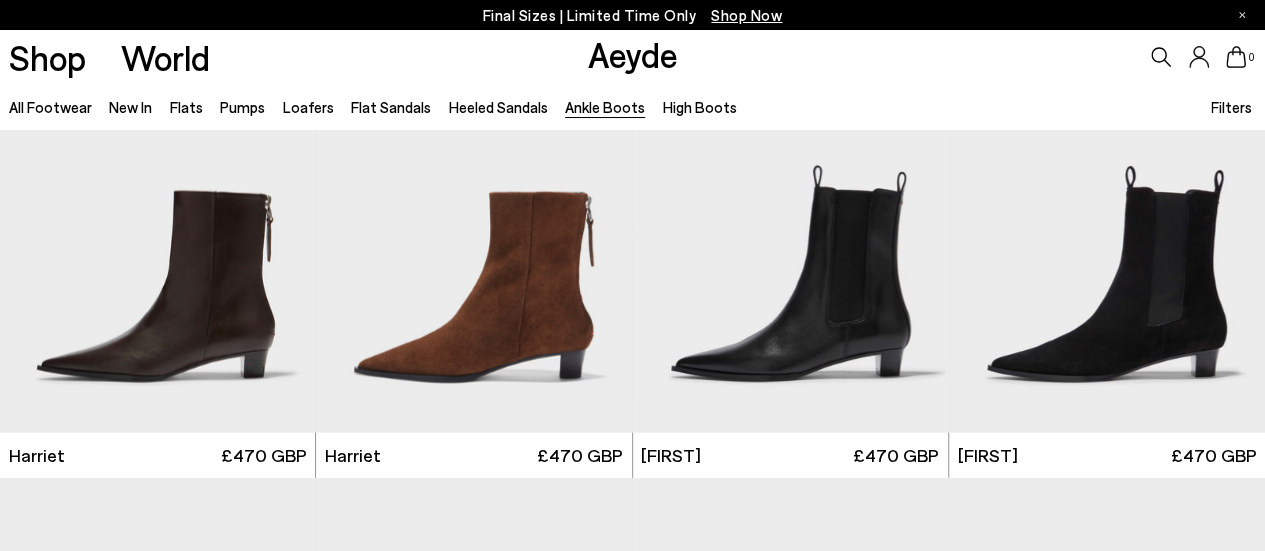 click 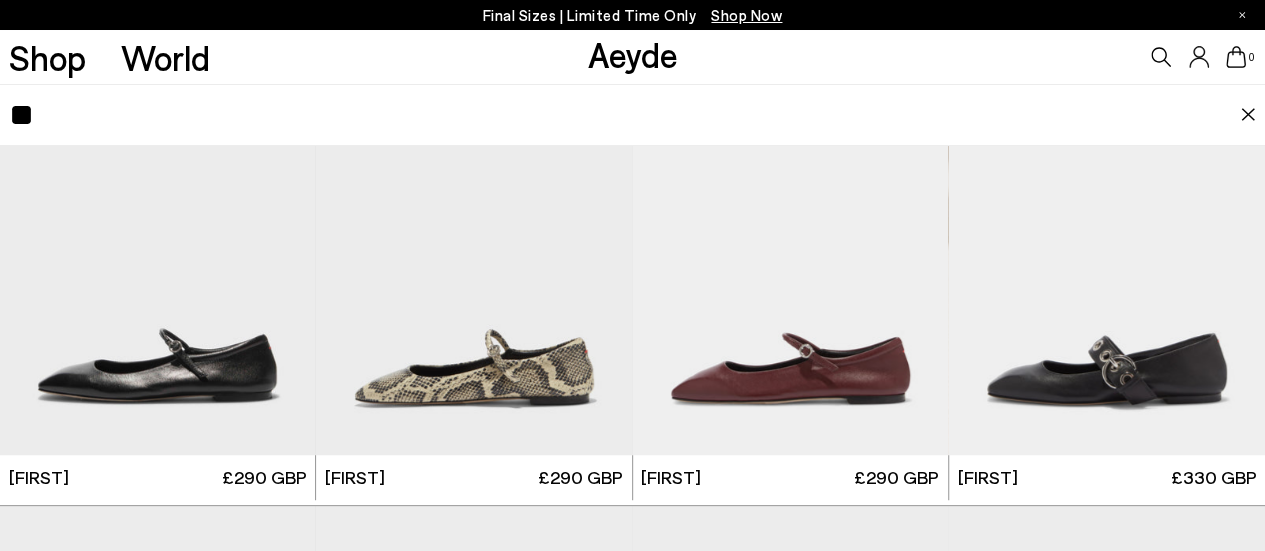scroll, scrollTop: 600, scrollLeft: 0, axis: vertical 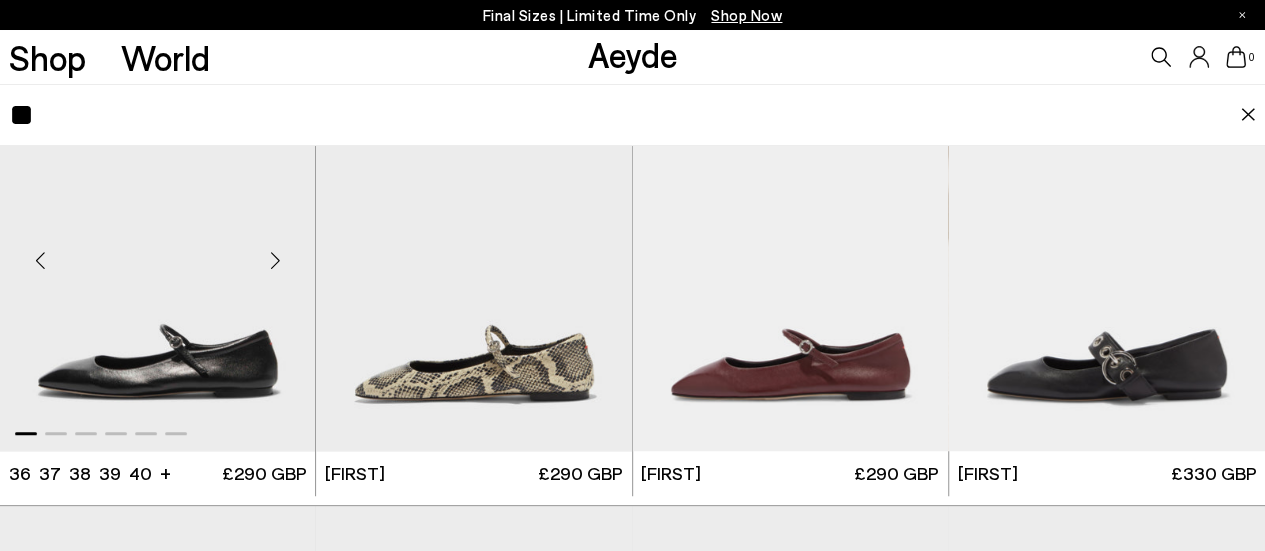 type on "**" 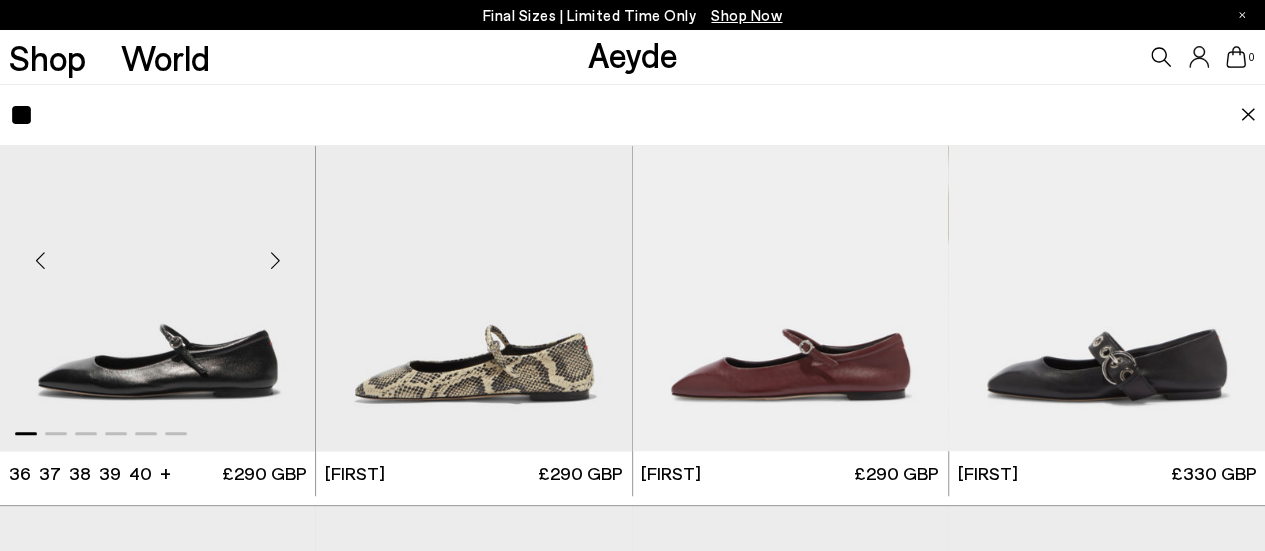 click at bounding box center [158, 253] 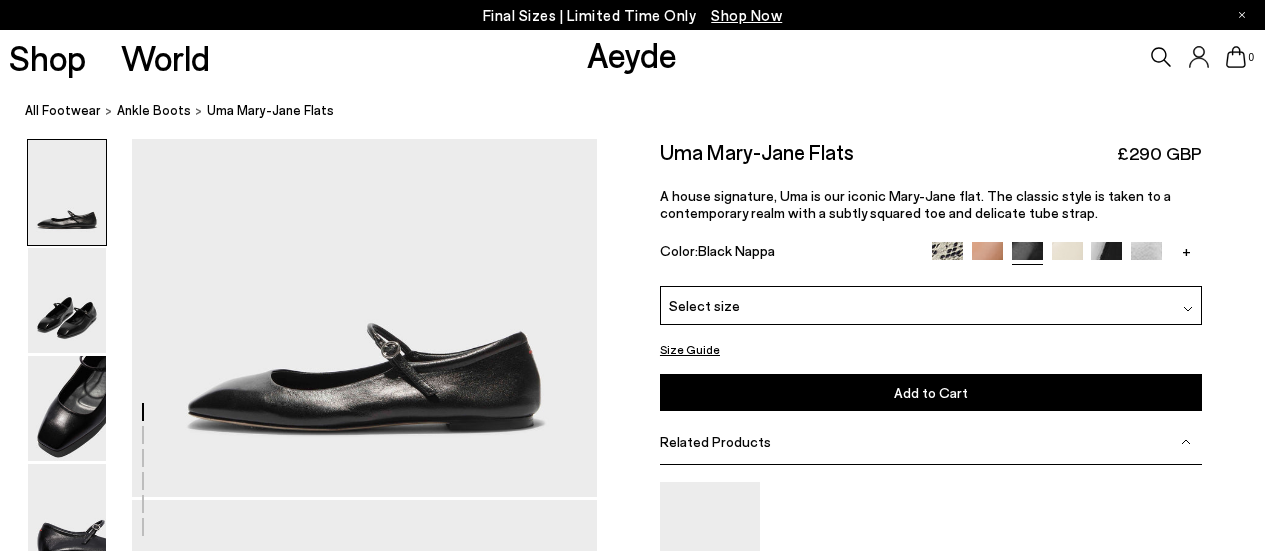 scroll, scrollTop: 0, scrollLeft: 0, axis: both 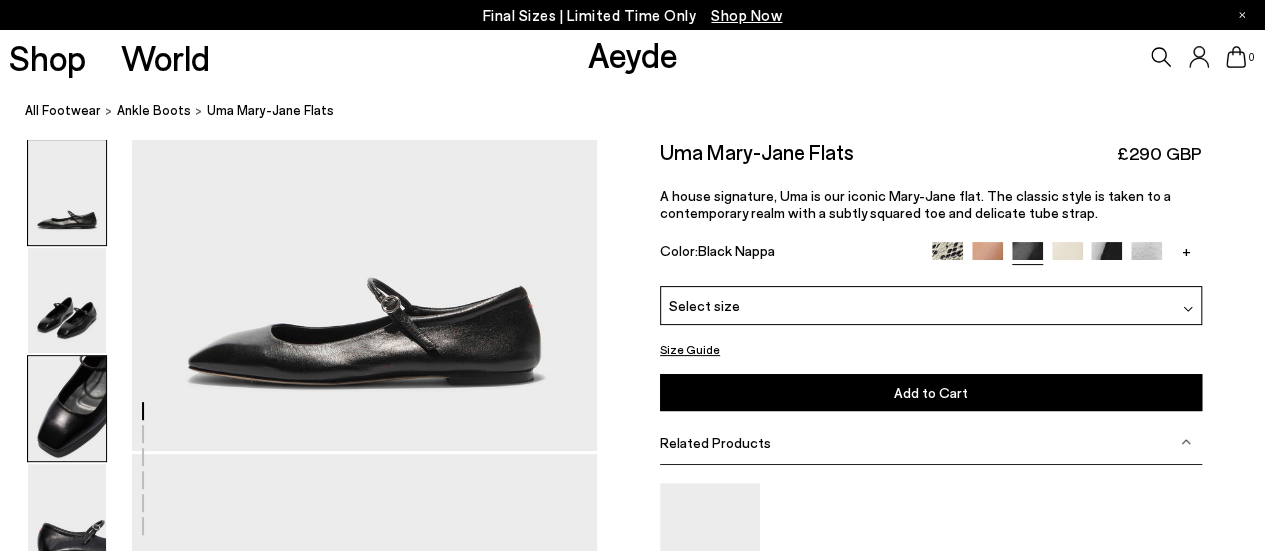 click at bounding box center [67, 408] 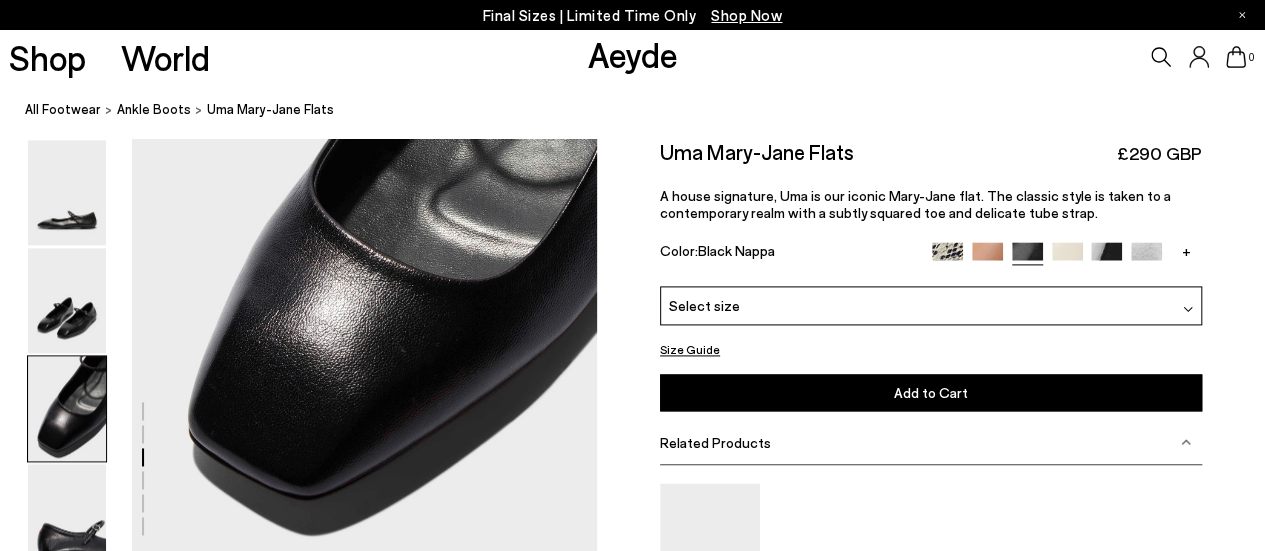 scroll, scrollTop: 1230, scrollLeft: 0, axis: vertical 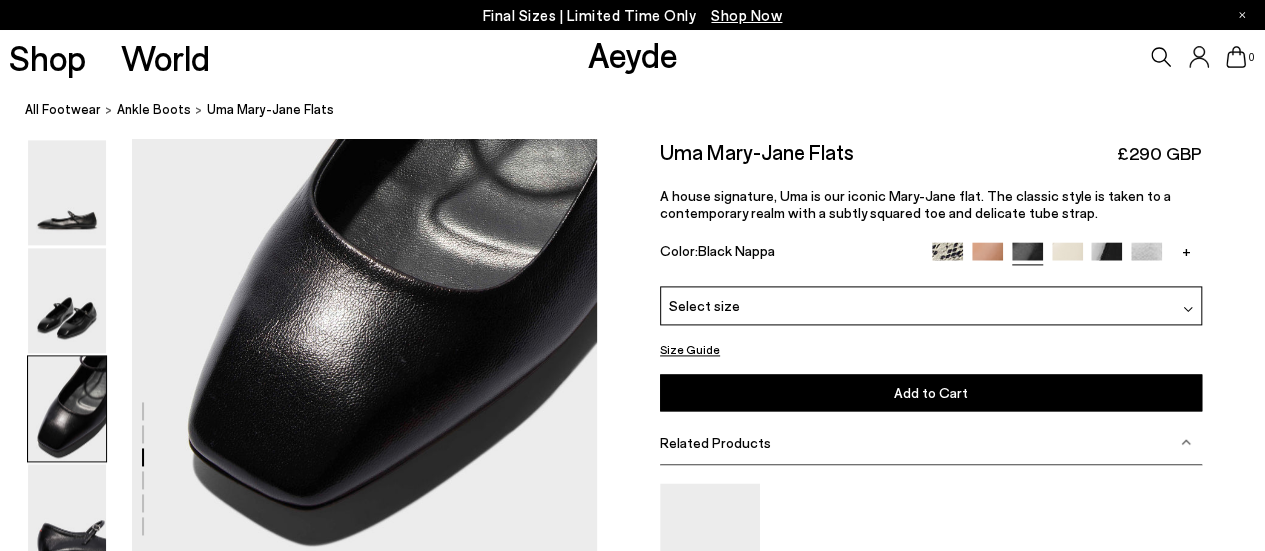 click on "+" at bounding box center [1186, 251] 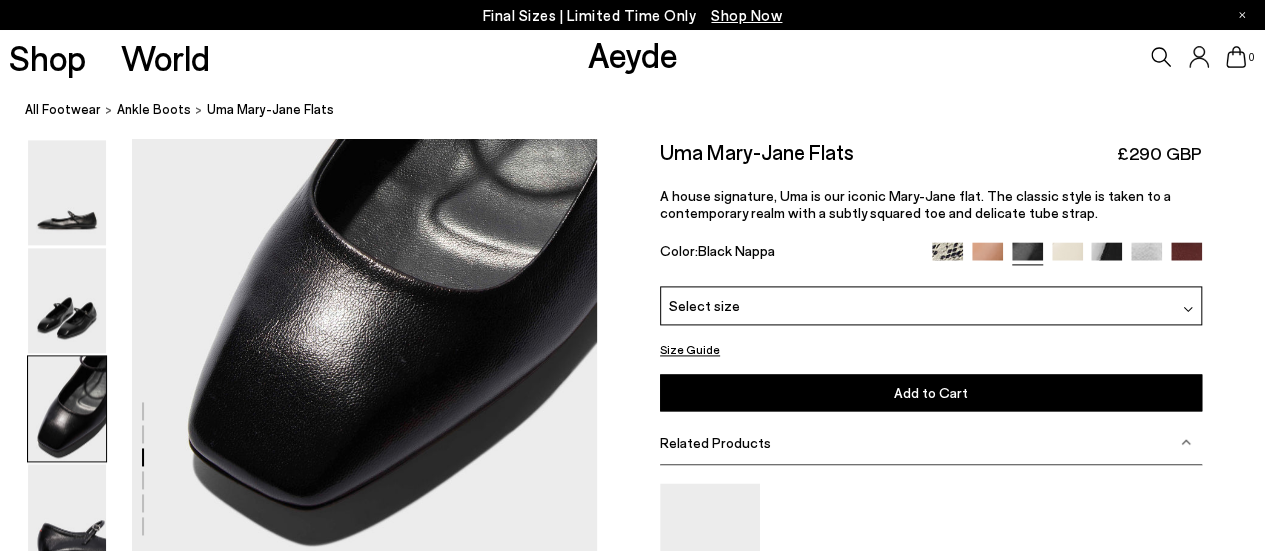 click at bounding box center (1186, 257) 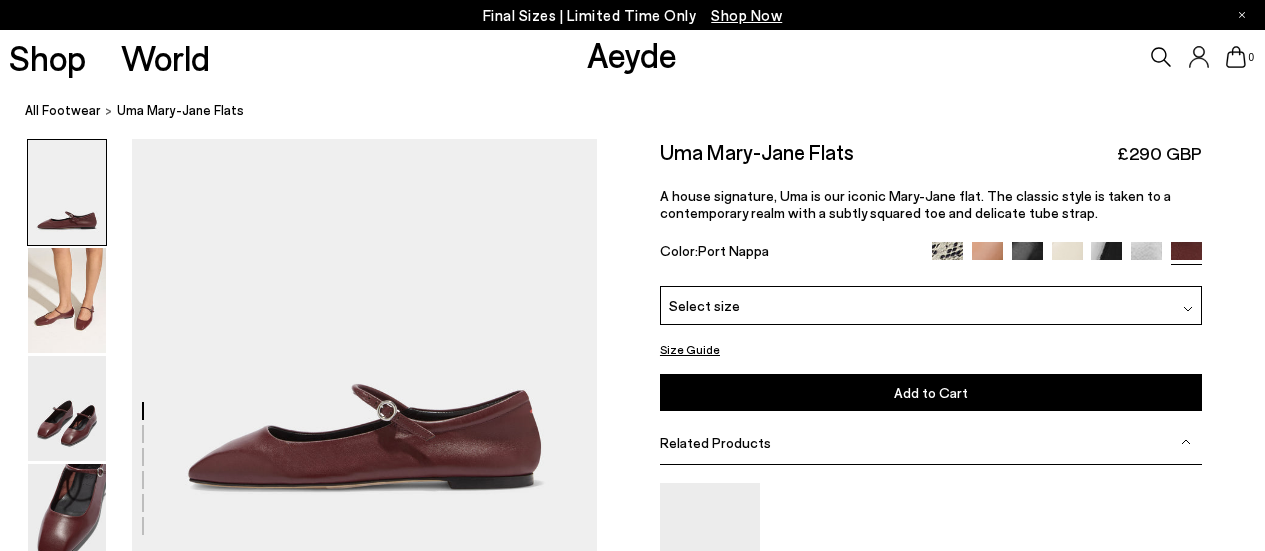 scroll, scrollTop: 0, scrollLeft: 0, axis: both 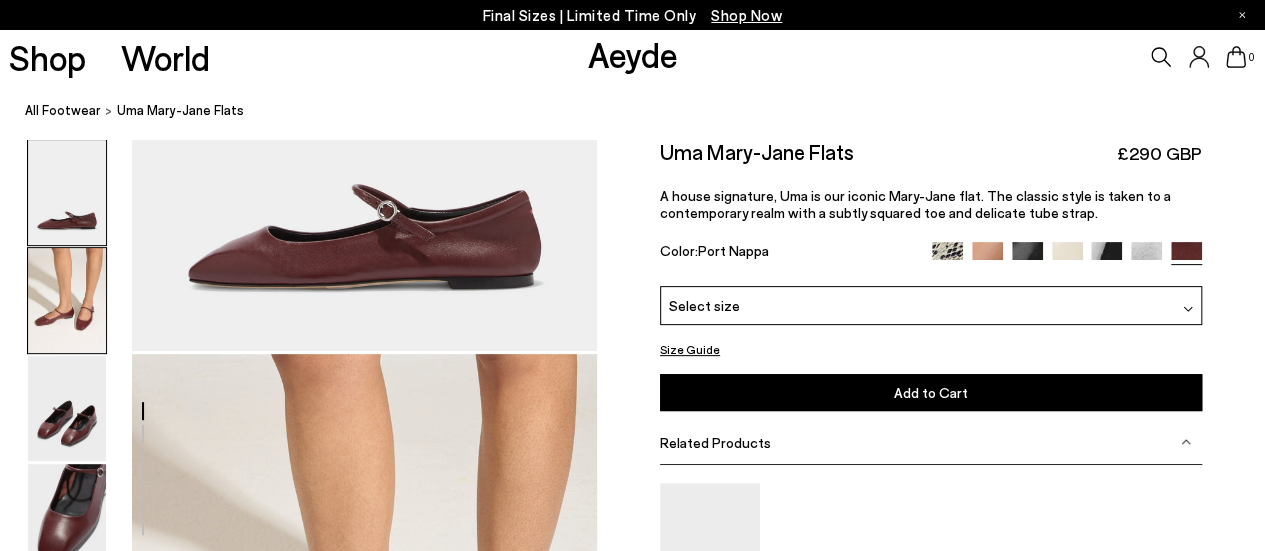 click at bounding box center (67, 300) 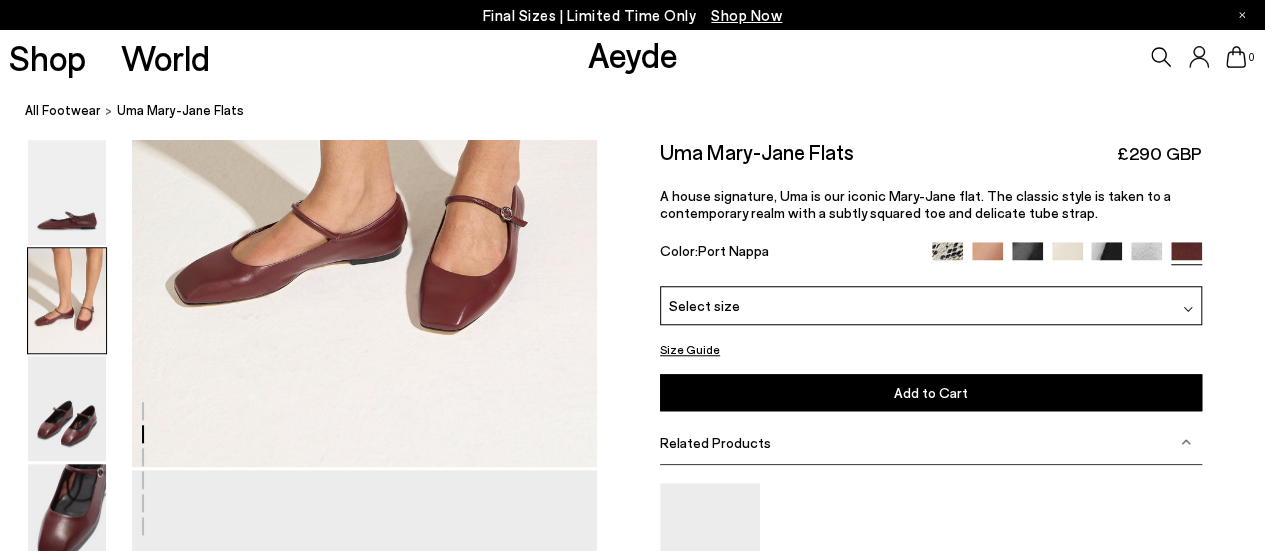 scroll, scrollTop: 617, scrollLeft: 0, axis: vertical 